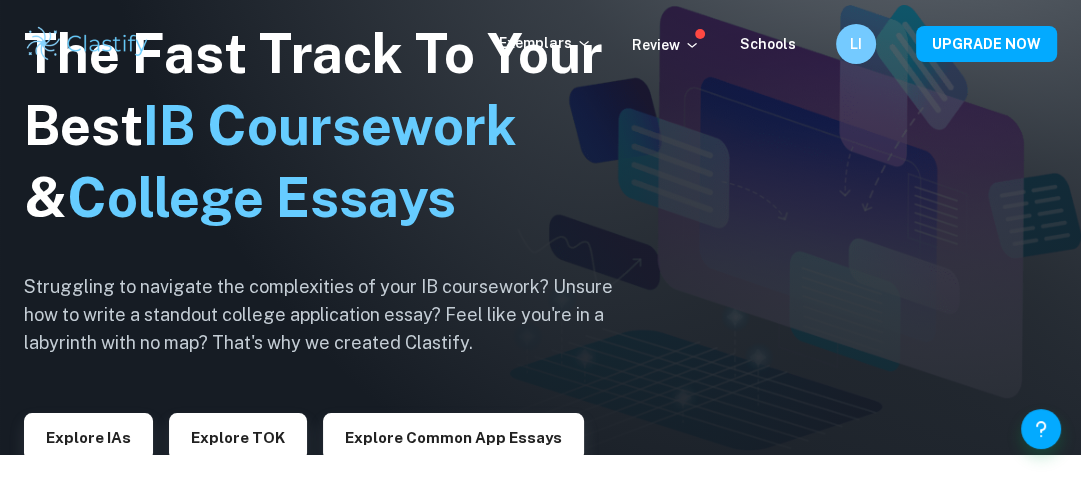 scroll, scrollTop: 0, scrollLeft: 0, axis: both 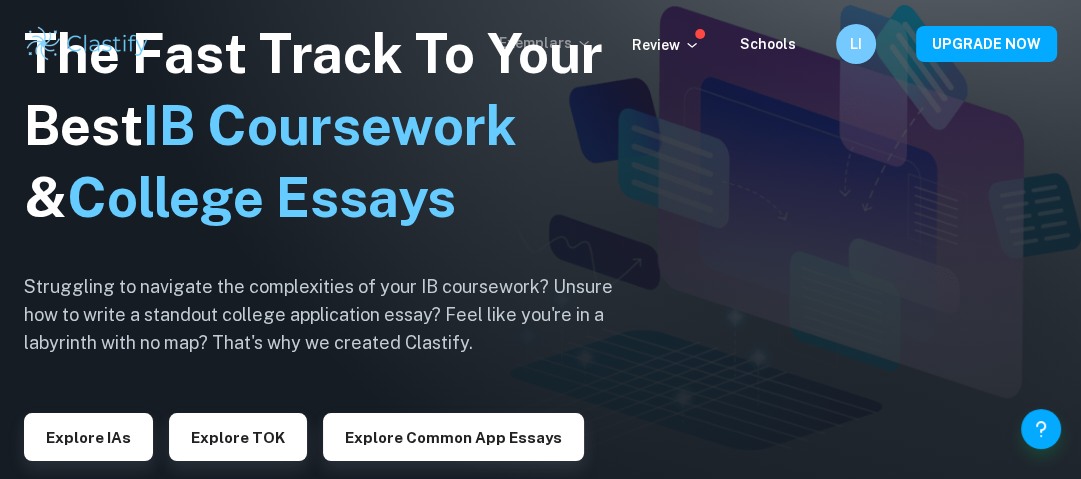 click on "Exemplars" at bounding box center [545, 43] 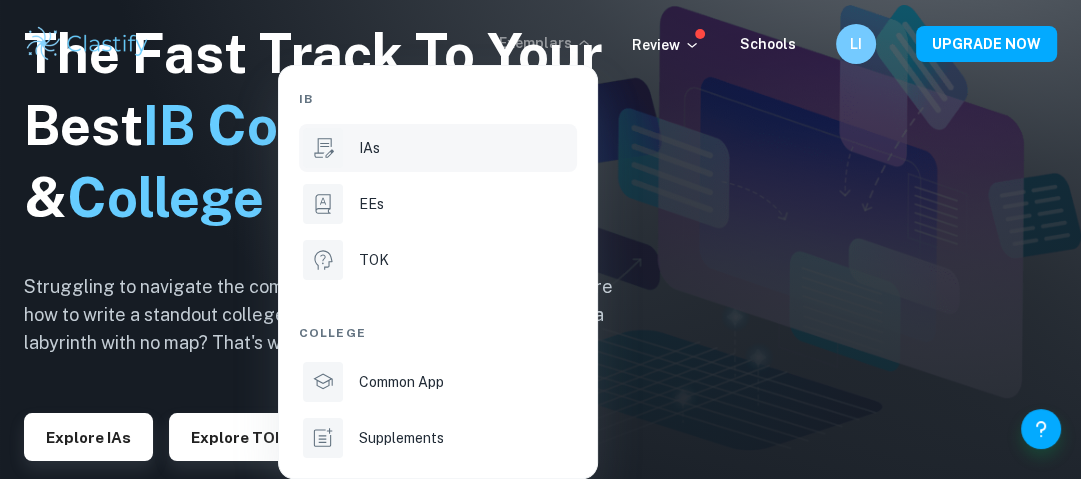 click on "IAs" at bounding box center [369, 148] 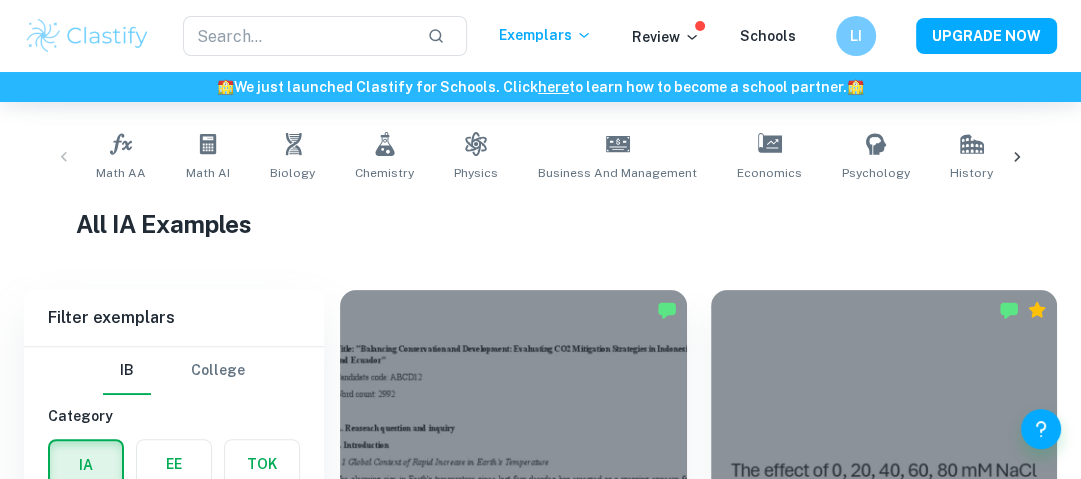scroll, scrollTop: 640, scrollLeft: 0, axis: vertical 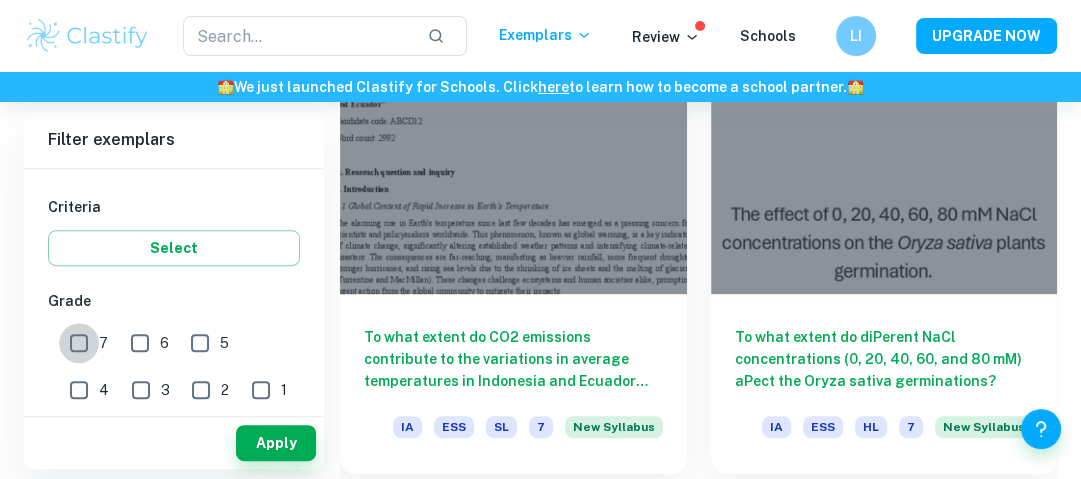 click on "7" at bounding box center (79, 343) 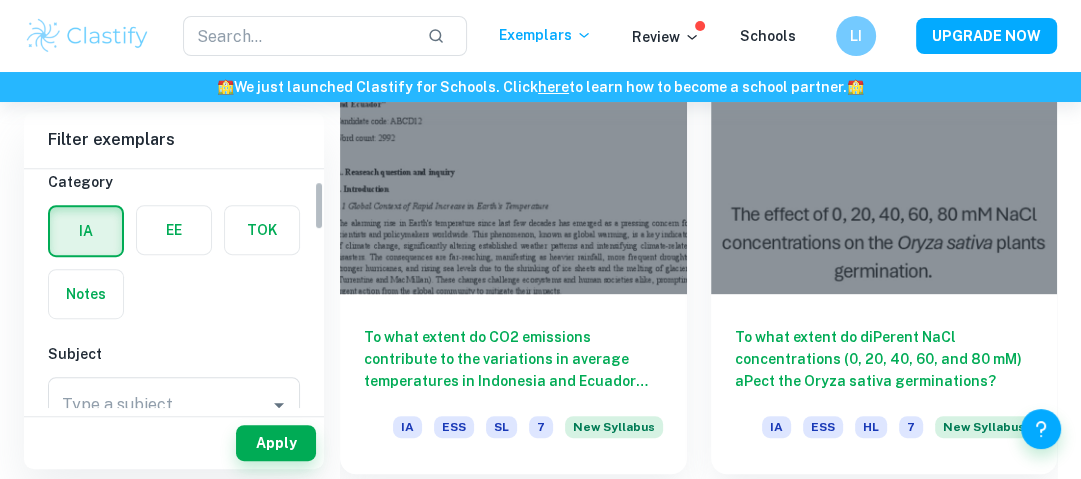 scroll, scrollTop: 61, scrollLeft: 0, axis: vertical 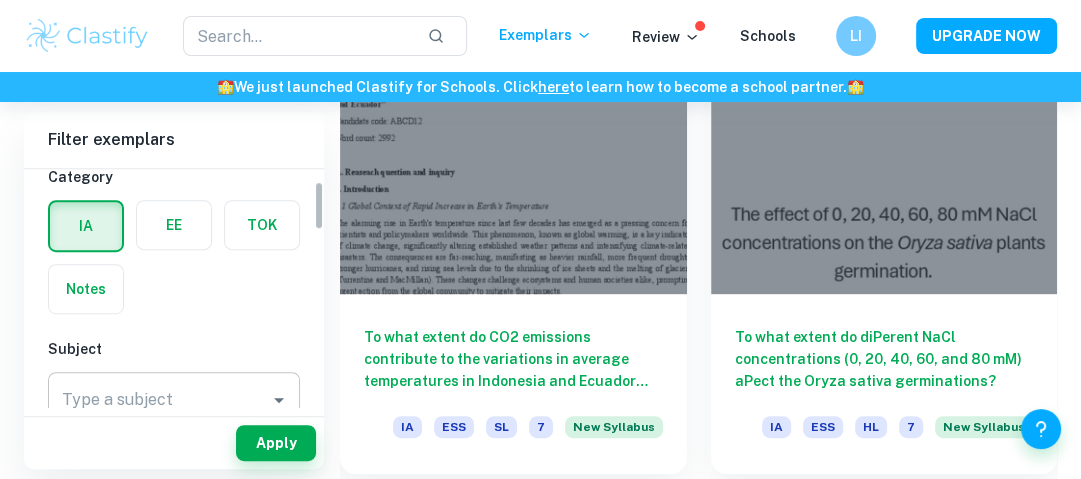 click on "Type a subject" at bounding box center [174, 400] 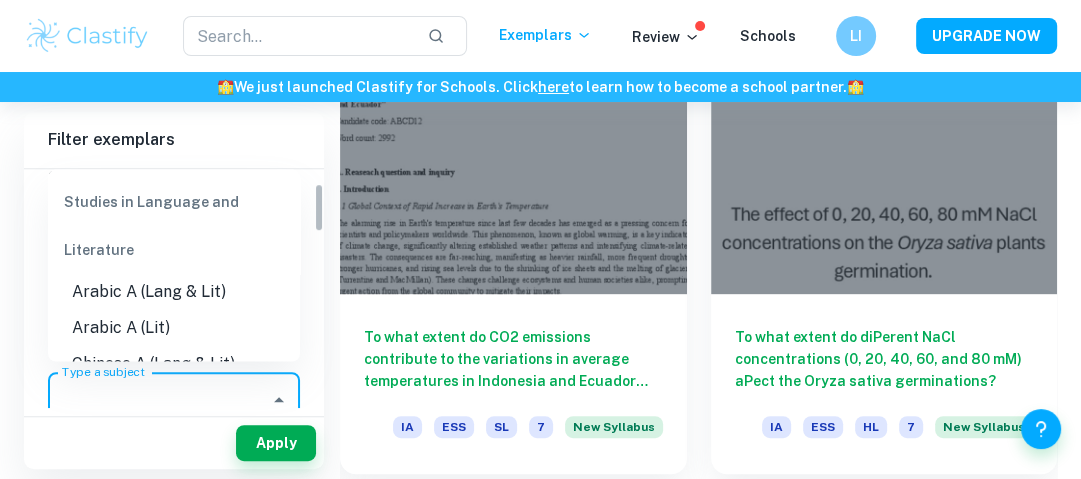 scroll, scrollTop: 70, scrollLeft: 0, axis: vertical 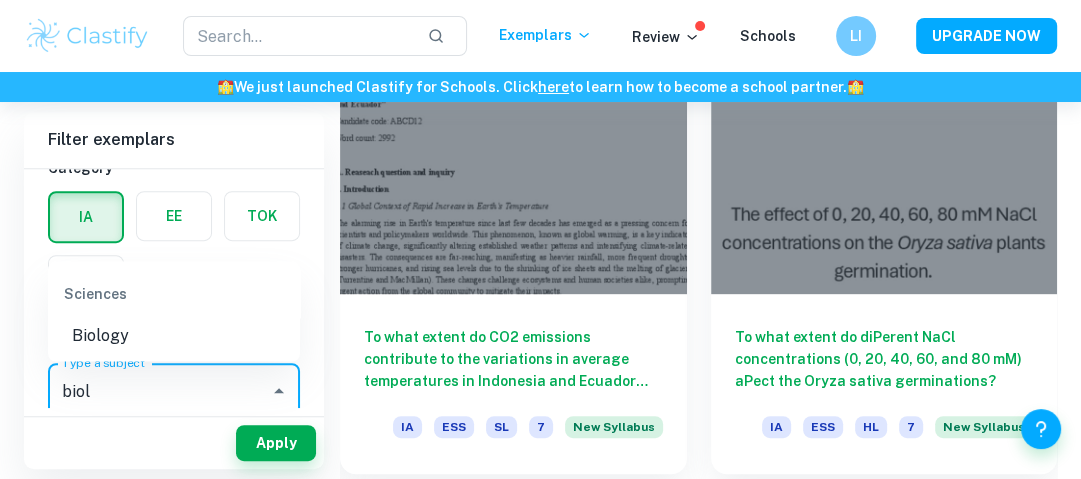 click on "Biology" at bounding box center [174, 335] 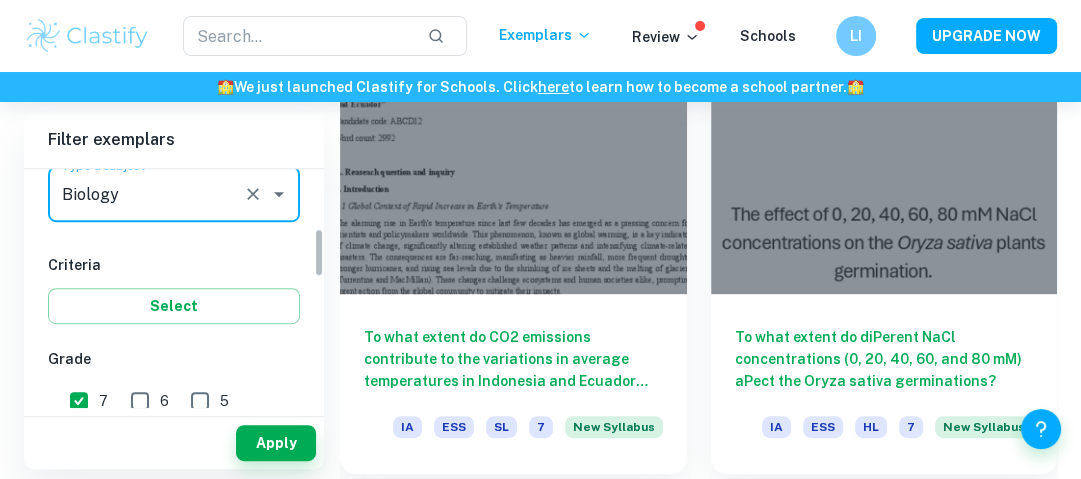scroll, scrollTop: 283, scrollLeft: 0, axis: vertical 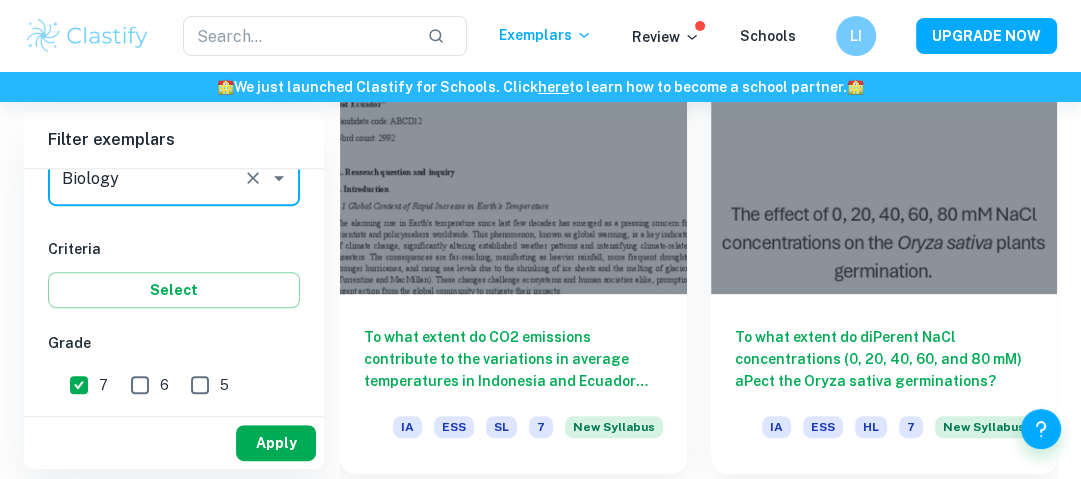 type on "Biology" 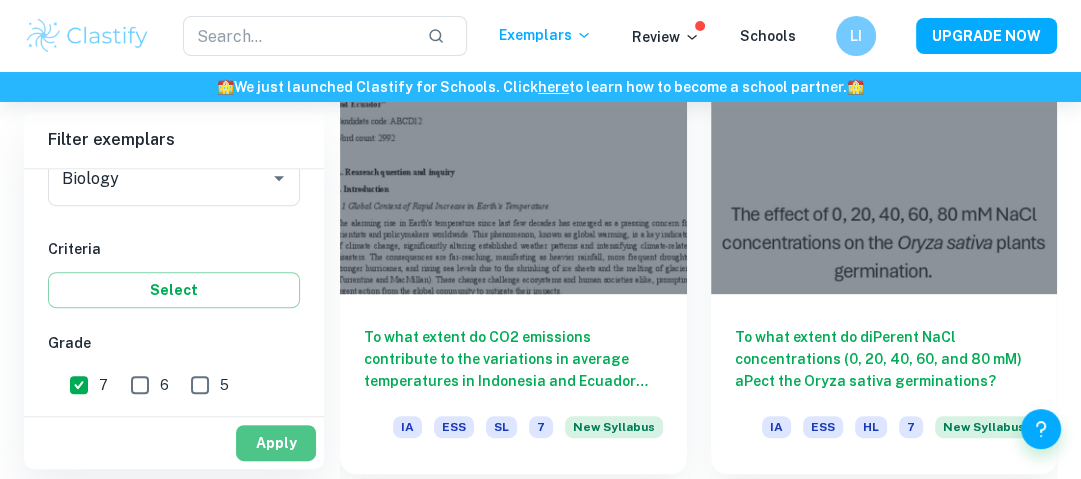 click on "Apply" at bounding box center [276, 443] 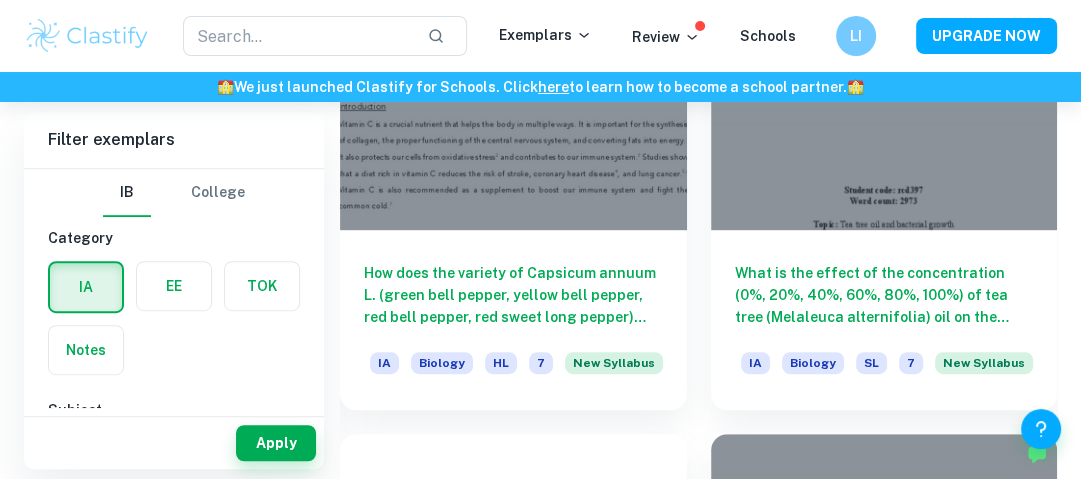 scroll, scrollTop: 789, scrollLeft: 0, axis: vertical 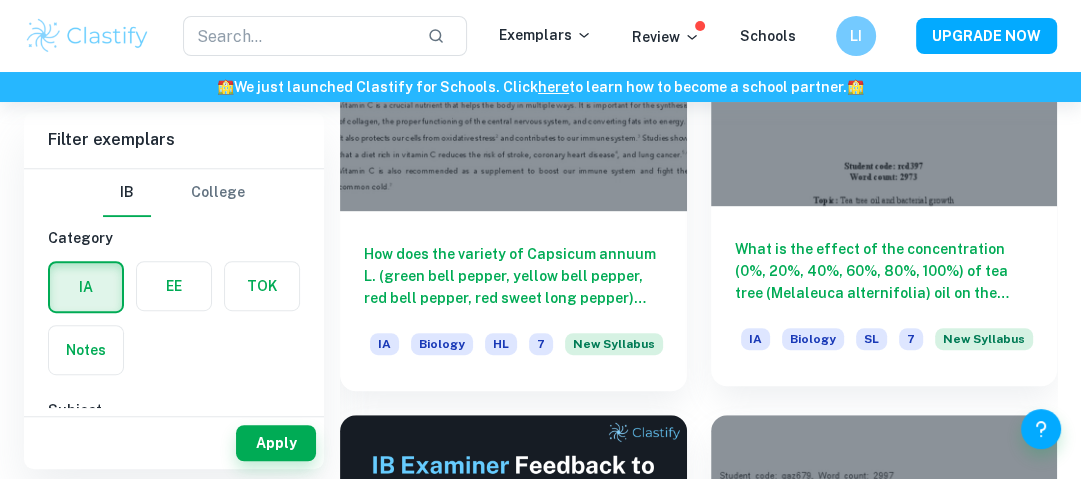 click at bounding box center (884, 76) 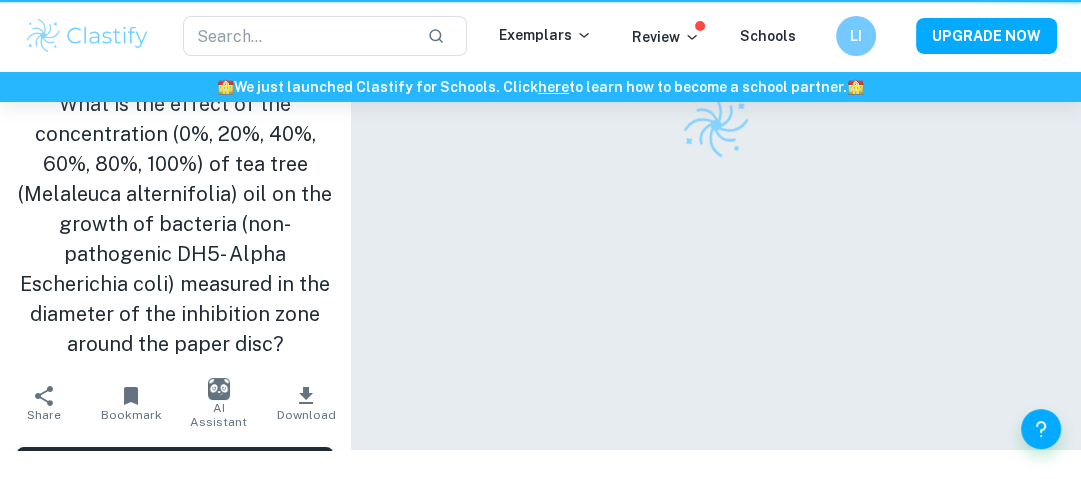 scroll, scrollTop: 0, scrollLeft: 0, axis: both 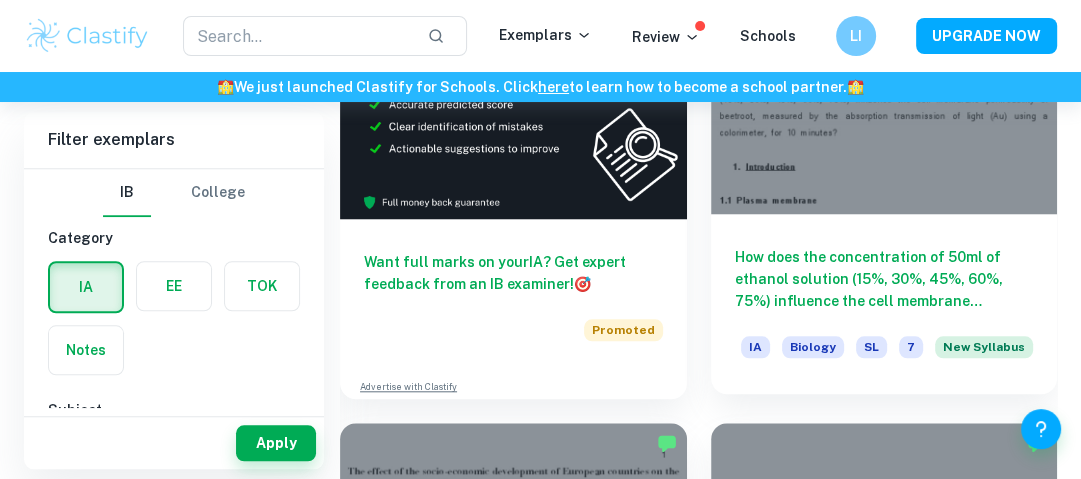click on "How does the concentration of 50ml of ethanol solution (15%, 30%, 45%, 60%, 75%) influence the cell membrane permeability of beetroot, measured by the absorption transmission of light (Au) using a colorimeter, for 10 minutes?" at bounding box center (884, 279) 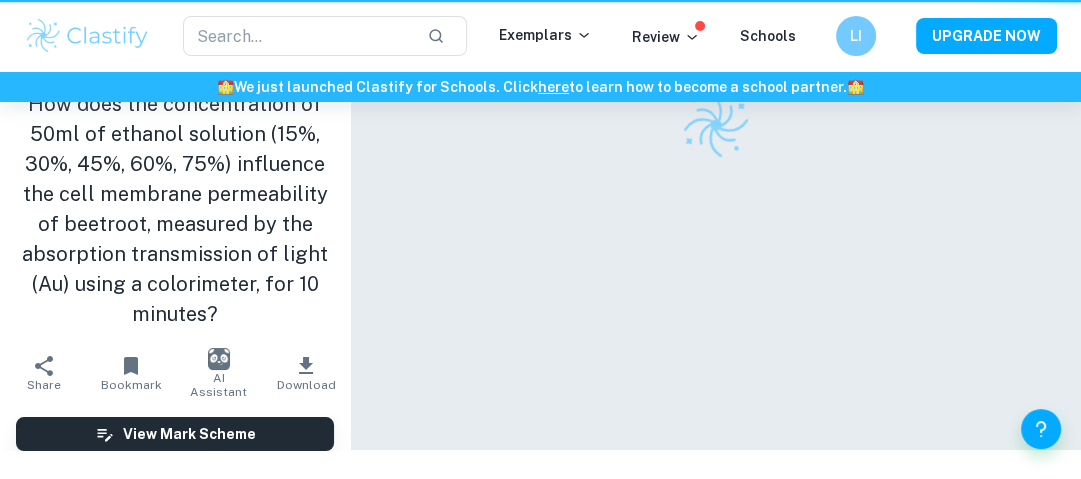 scroll, scrollTop: 0, scrollLeft: 0, axis: both 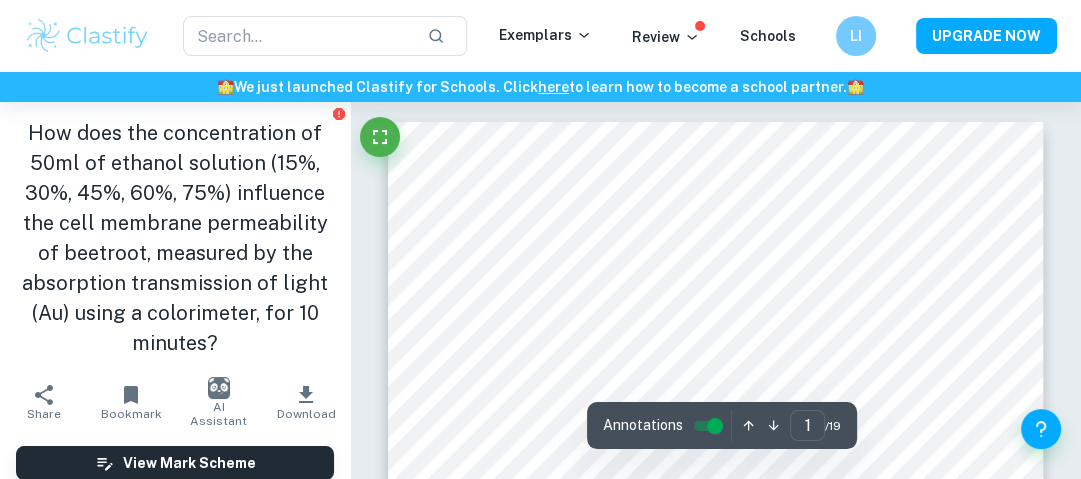 drag, startPoint x: 12, startPoint y: 191, endPoint x: 105, endPoint y: 184, distance: 93.26307 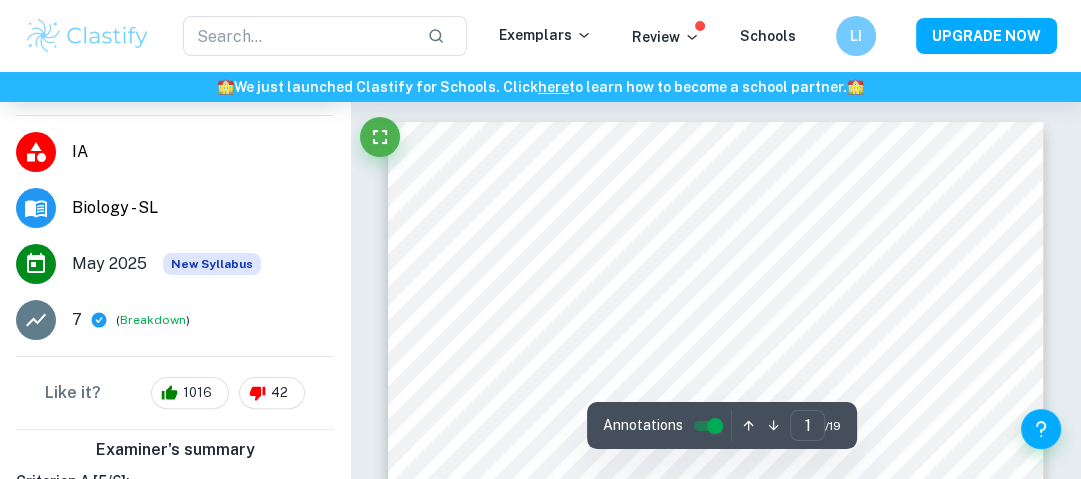 scroll, scrollTop: 0, scrollLeft: 0, axis: both 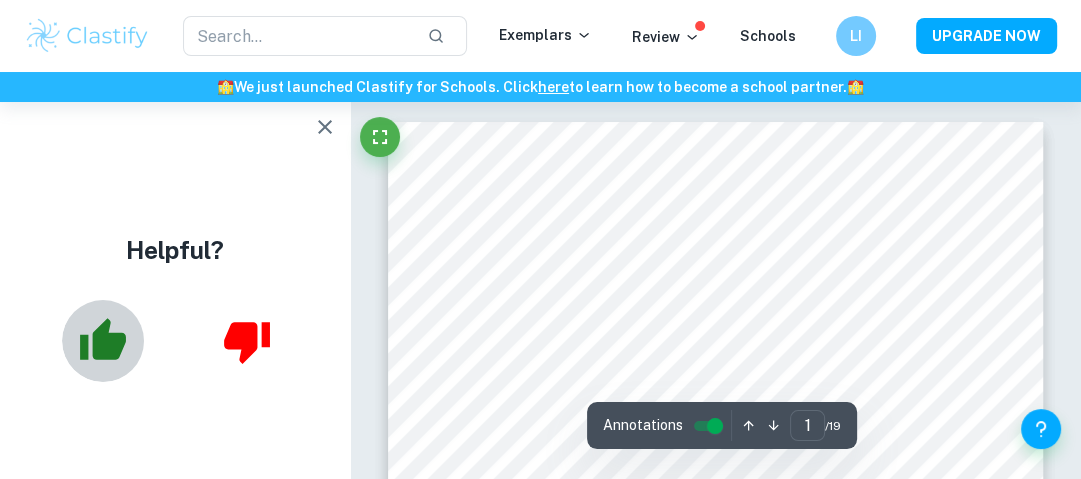 click 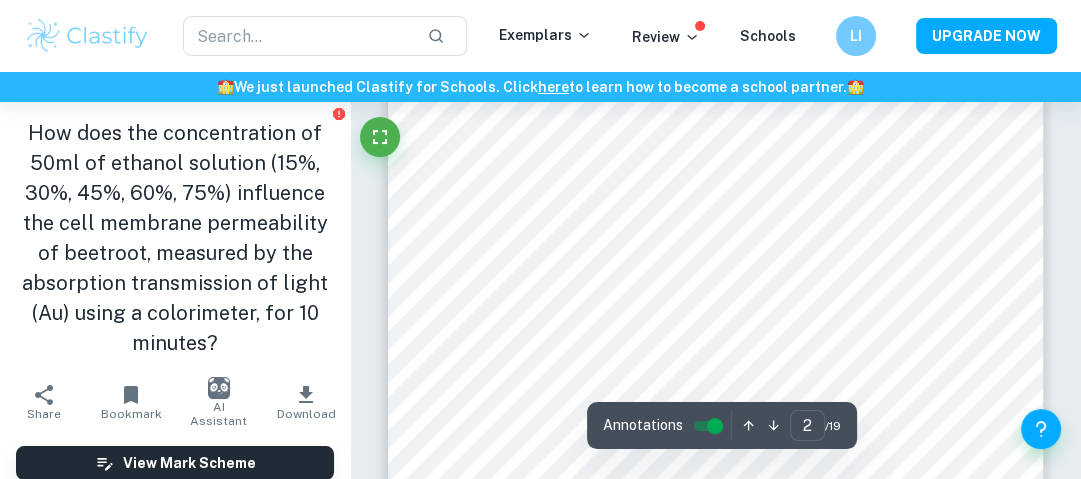 scroll, scrollTop: 1301, scrollLeft: 0, axis: vertical 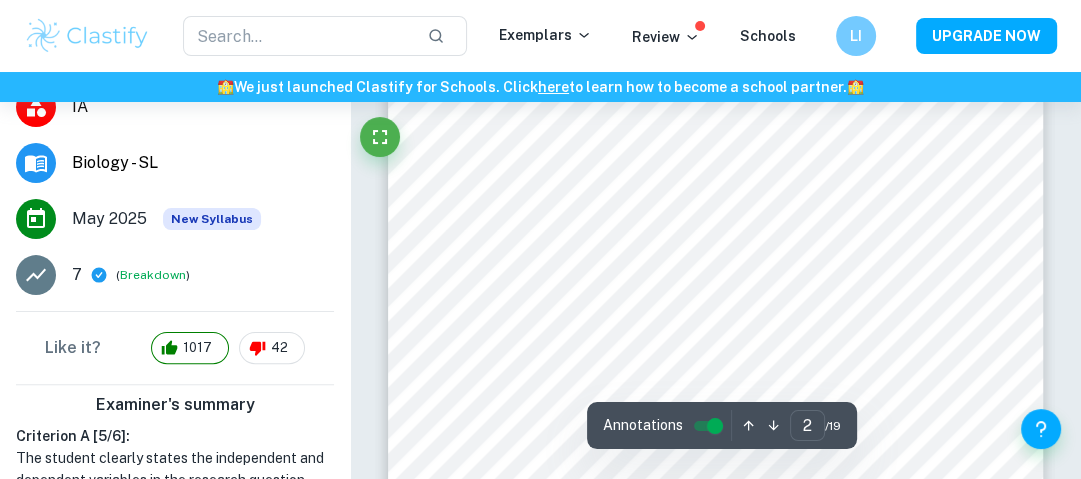 type on "1" 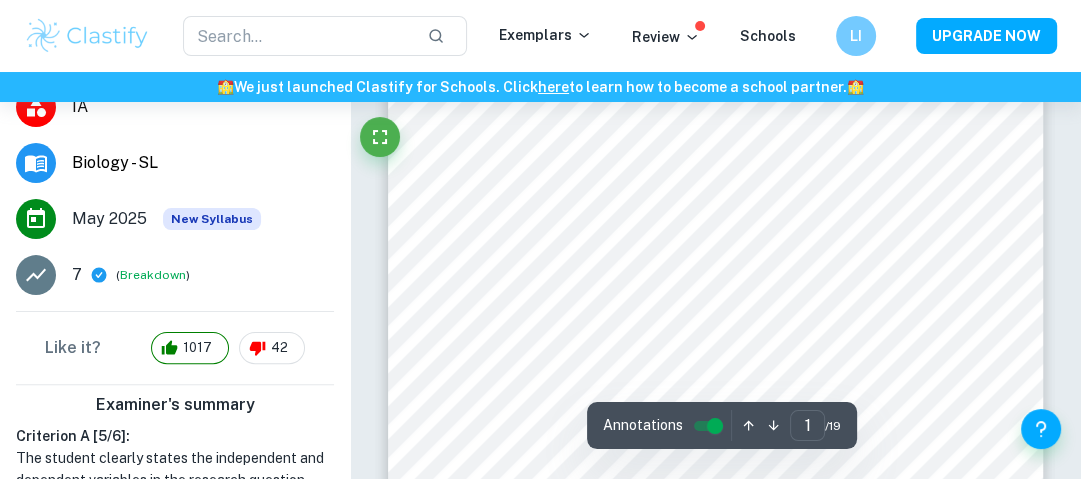 scroll, scrollTop: 0, scrollLeft: 0, axis: both 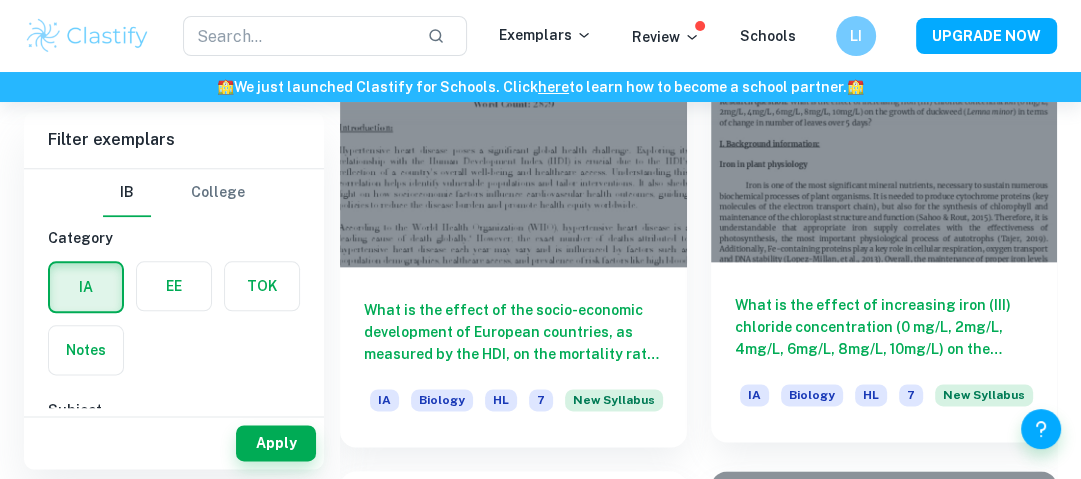 click on "What is the effect of increasing iron (III) chloride concentration (0 mg/L, 2mg/L, 4mg/L, 6mg/L, 8mg/L, 10mg/L) on the growth of duckweed (Lemna minor) in terms of change in number of leaves over 5 days? IA Biology HL 7 New Syllabus" at bounding box center (884, 352) 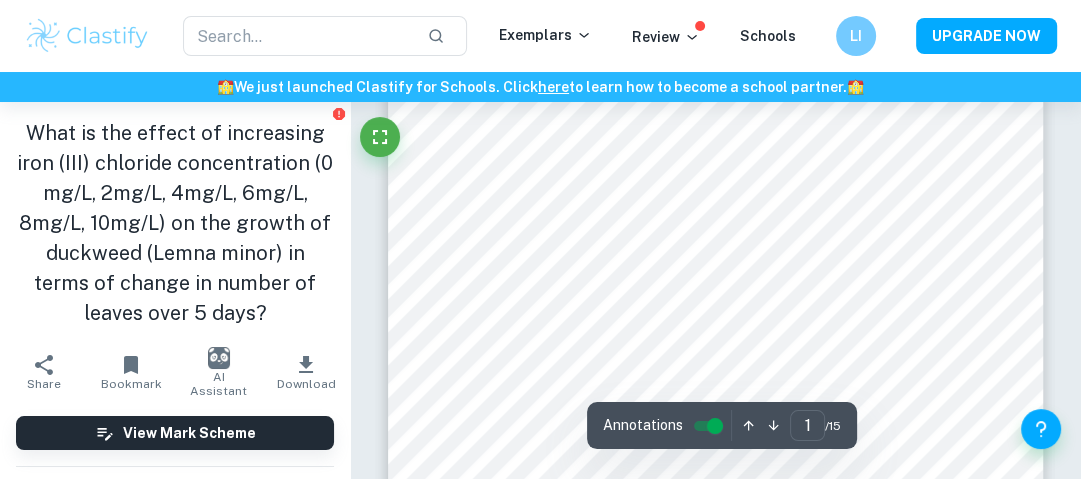 scroll, scrollTop: 122, scrollLeft: 0, axis: vertical 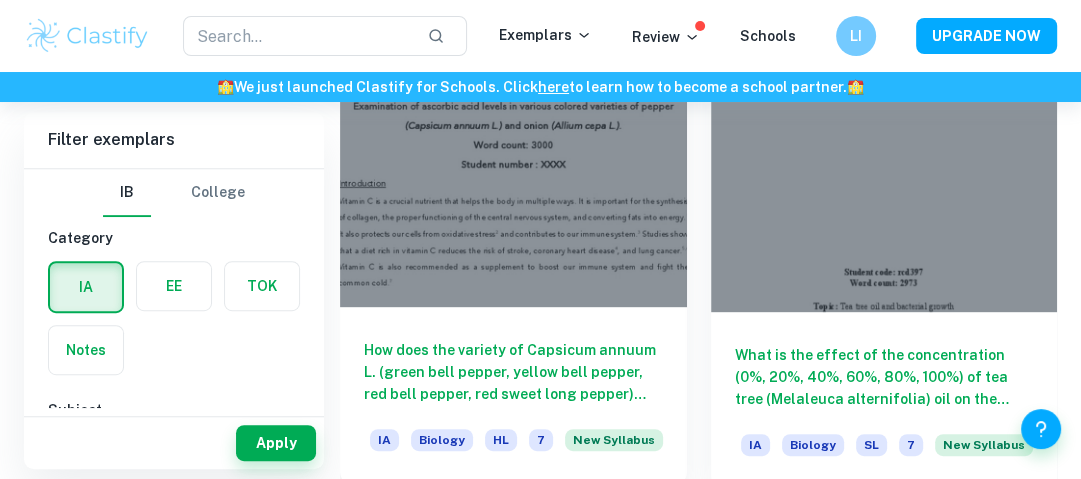 click at bounding box center (513, 177) 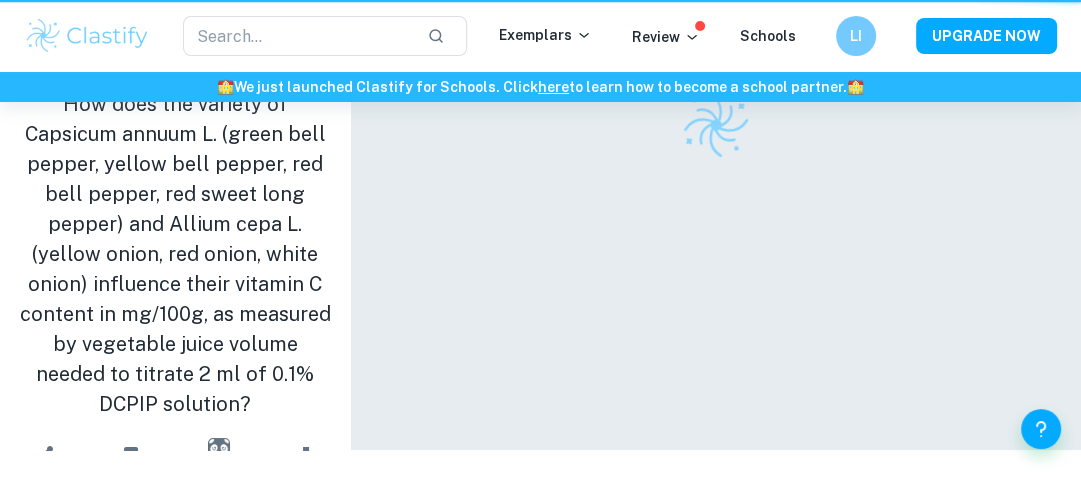scroll, scrollTop: 0, scrollLeft: 0, axis: both 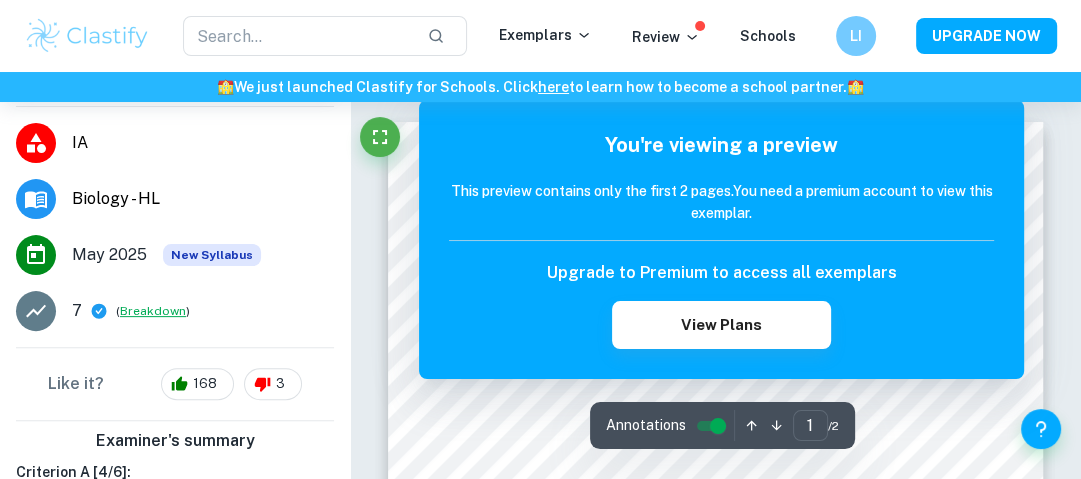 click on "Breakdown" at bounding box center [153, 311] 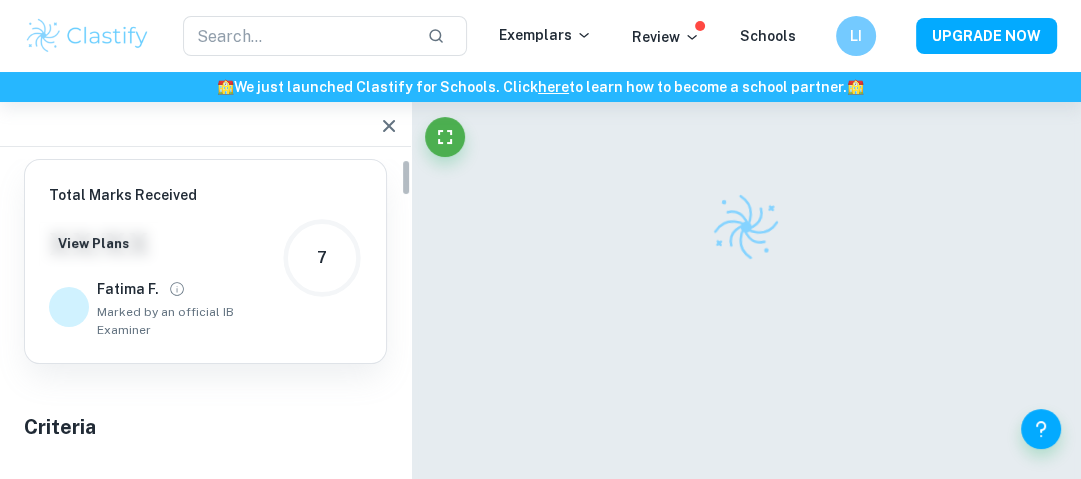 scroll, scrollTop: 0, scrollLeft: 0, axis: both 